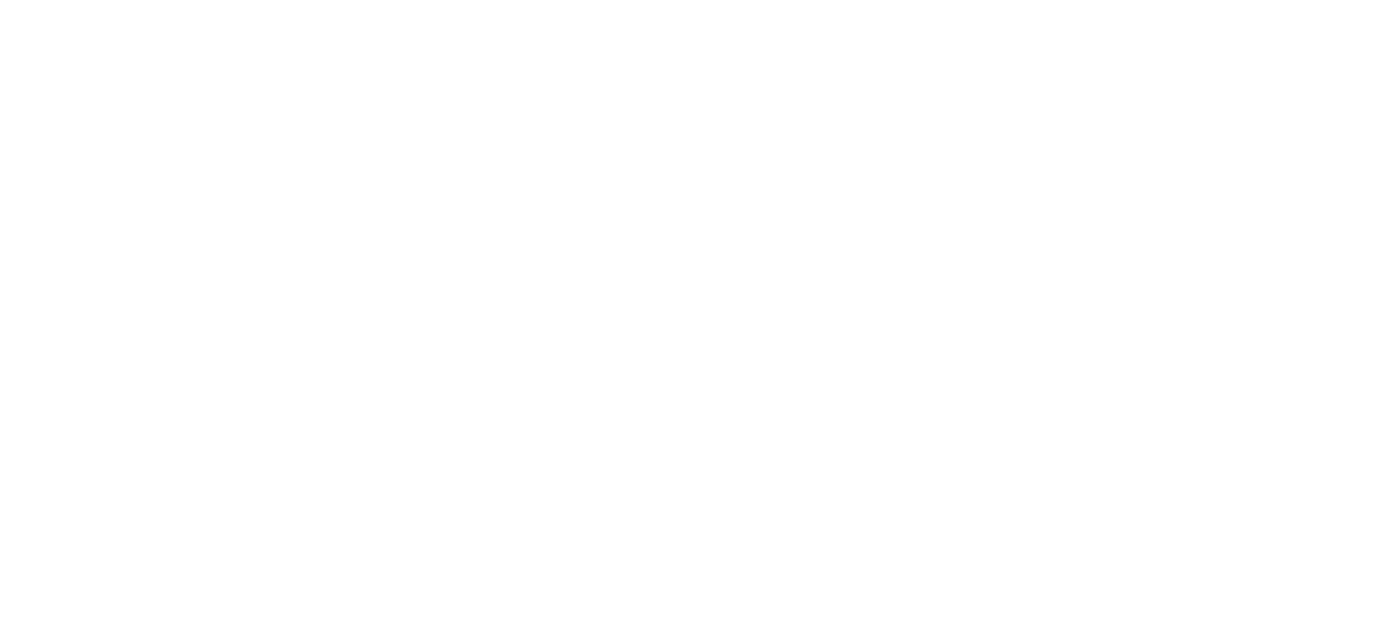 scroll, scrollTop: 0, scrollLeft: 0, axis: both 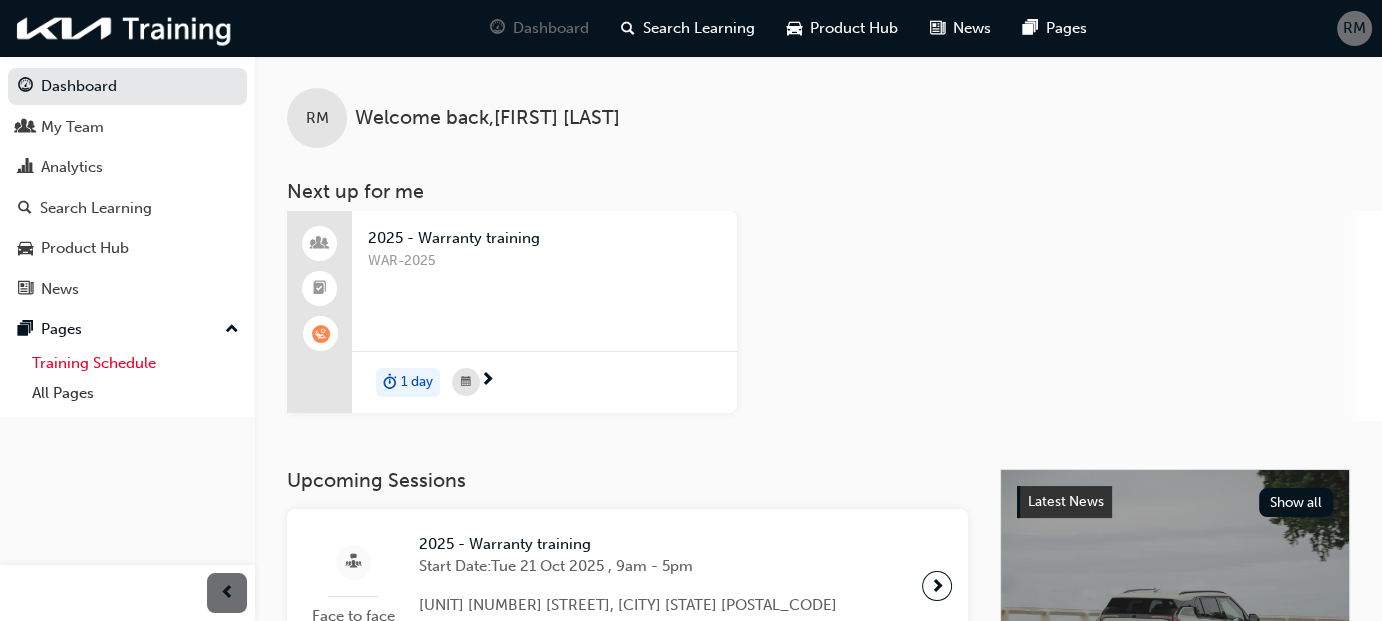 click on "Training Schedule" at bounding box center (135, 363) 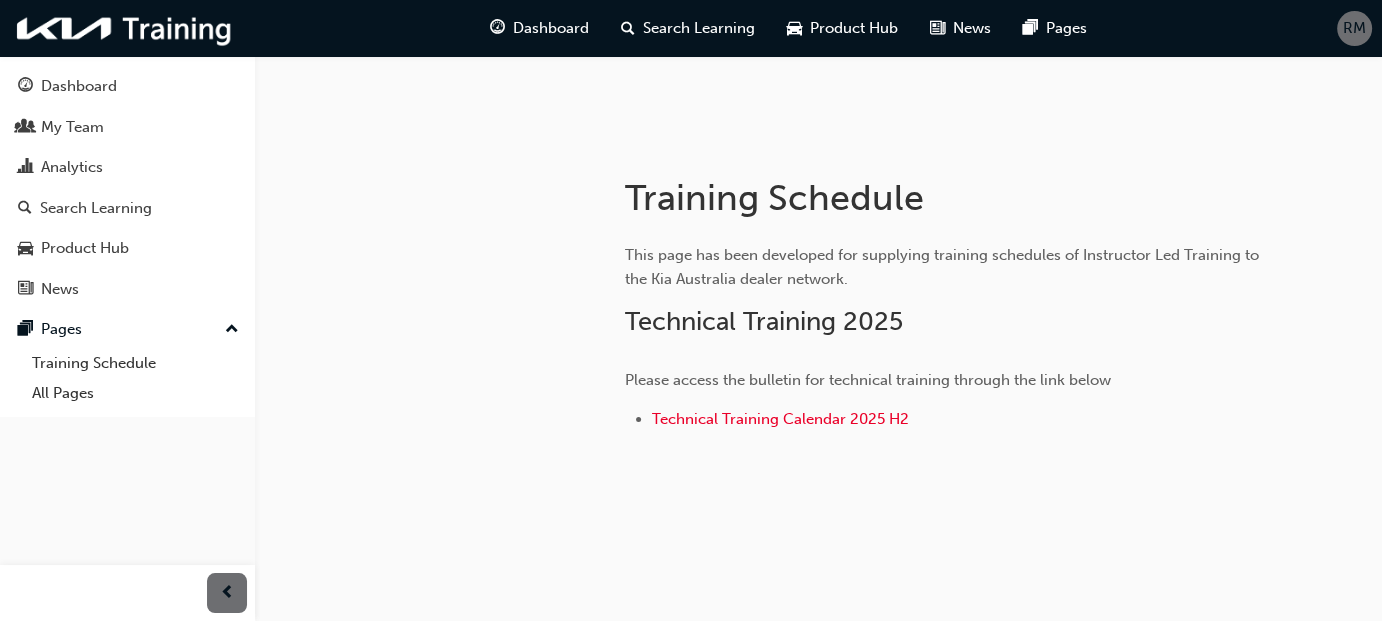 scroll, scrollTop: 304, scrollLeft: 0, axis: vertical 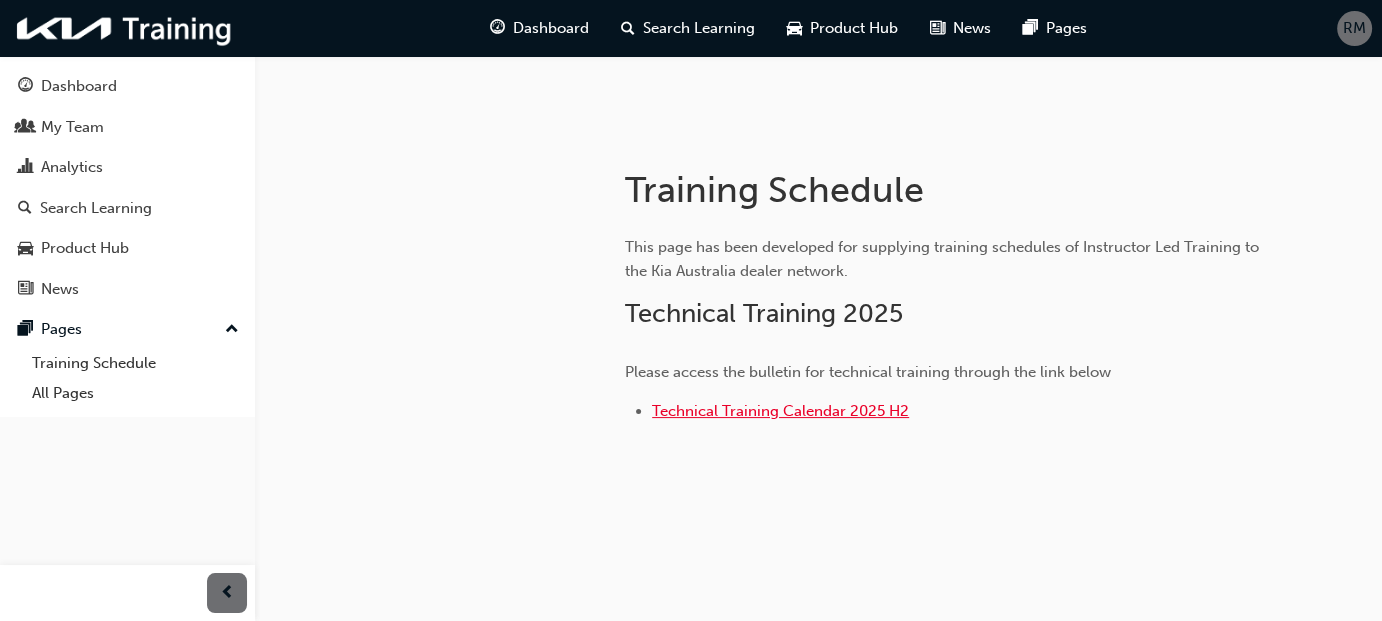 click on "Technical Training Calendar 2025 H2" at bounding box center [780, 411] 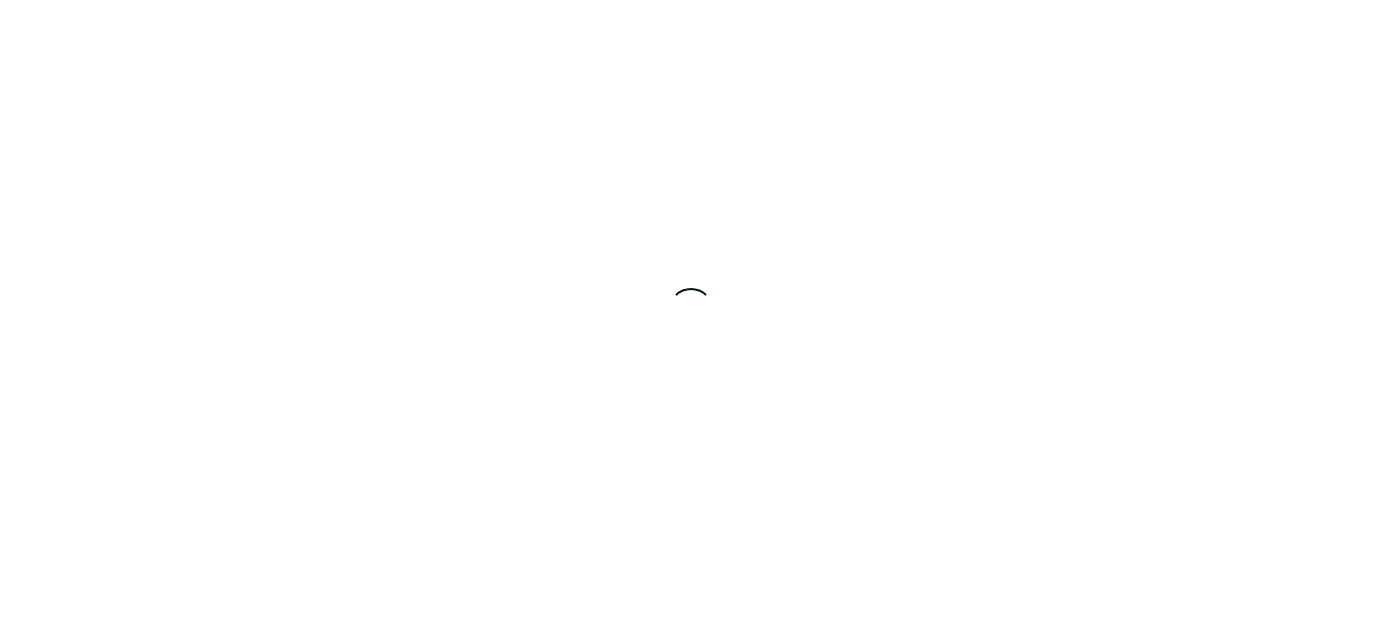 scroll, scrollTop: 0, scrollLeft: 0, axis: both 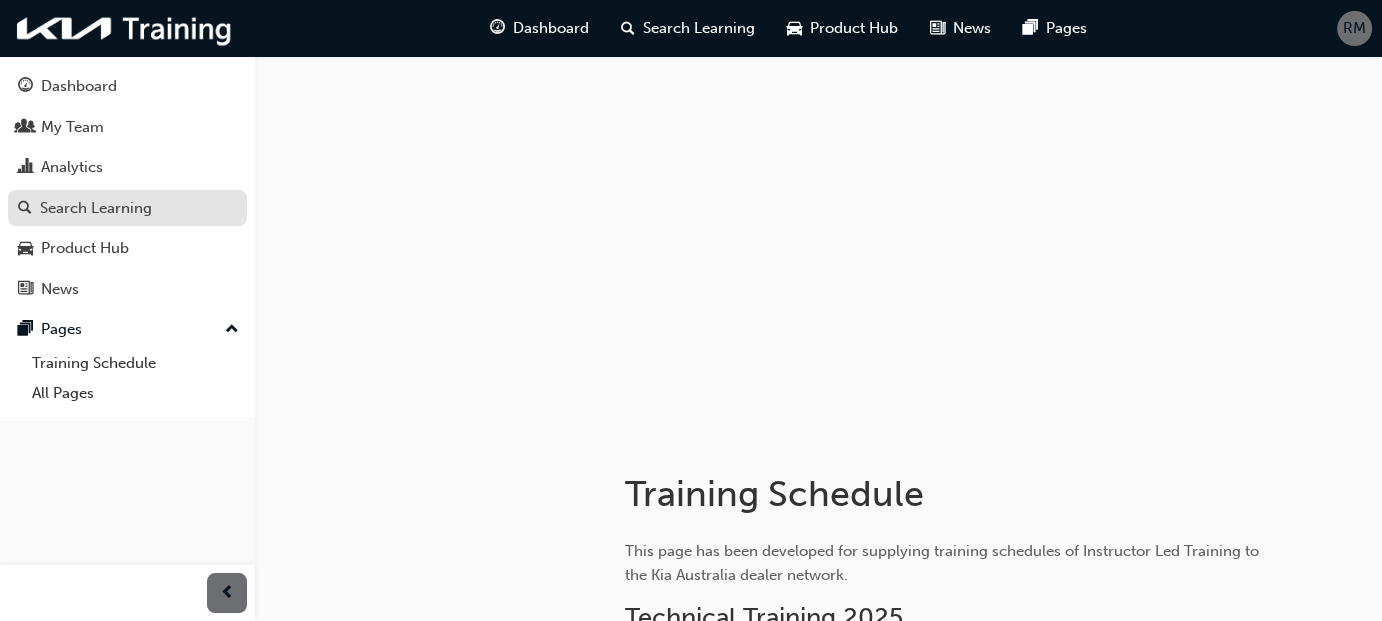 click on "Search Learning" at bounding box center (96, 208) 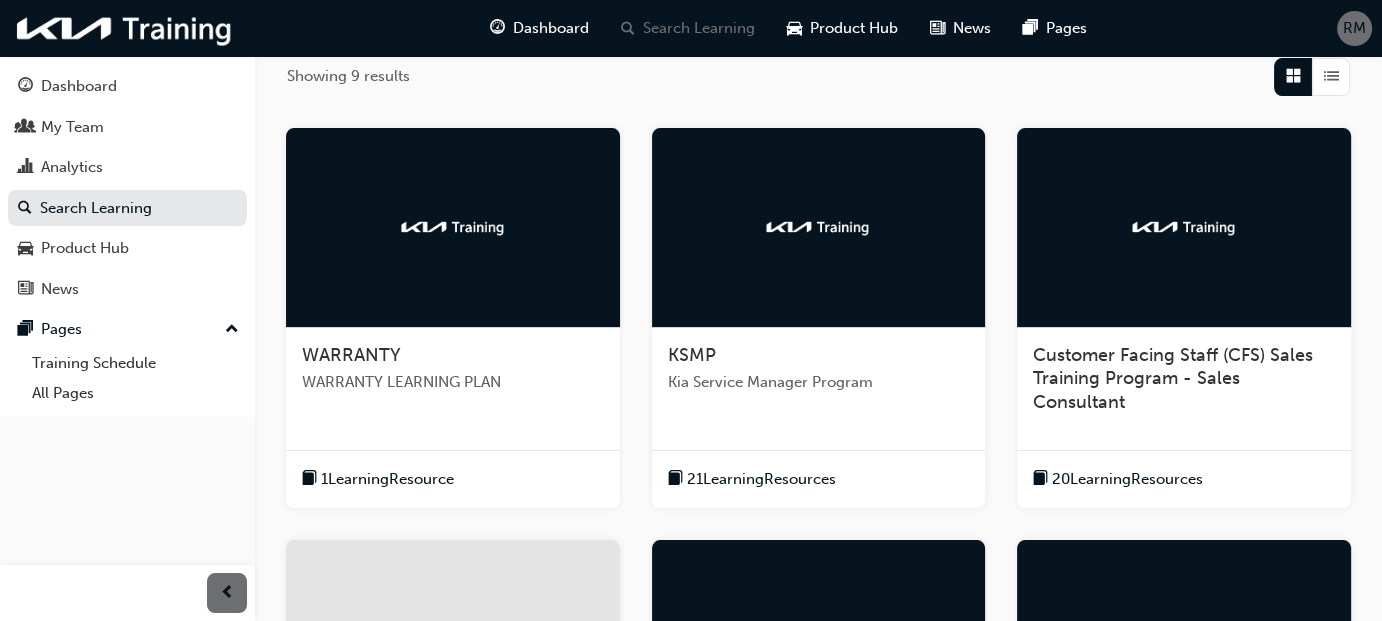 scroll, scrollTop: 400, scrollLeft: 0, axis: vertical 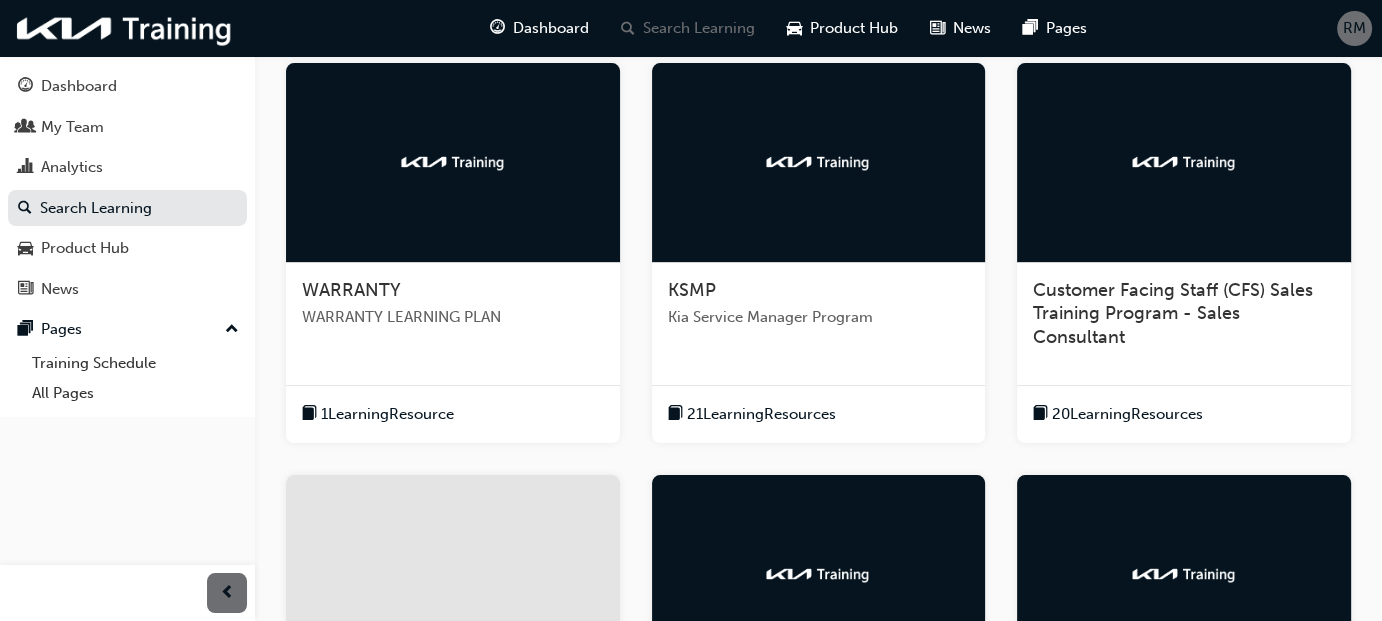 click at bounding box center [819, 163] 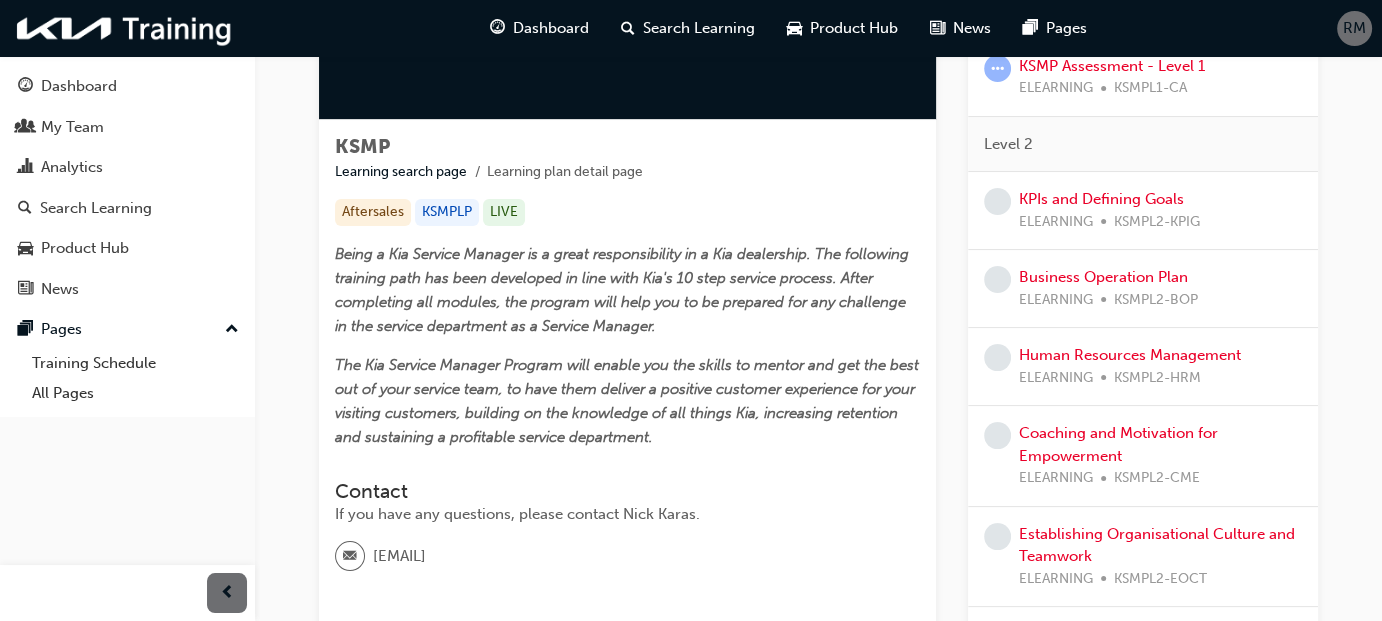 scroll, scrollTop: 300, scrollLeft: 0, axis: vertical 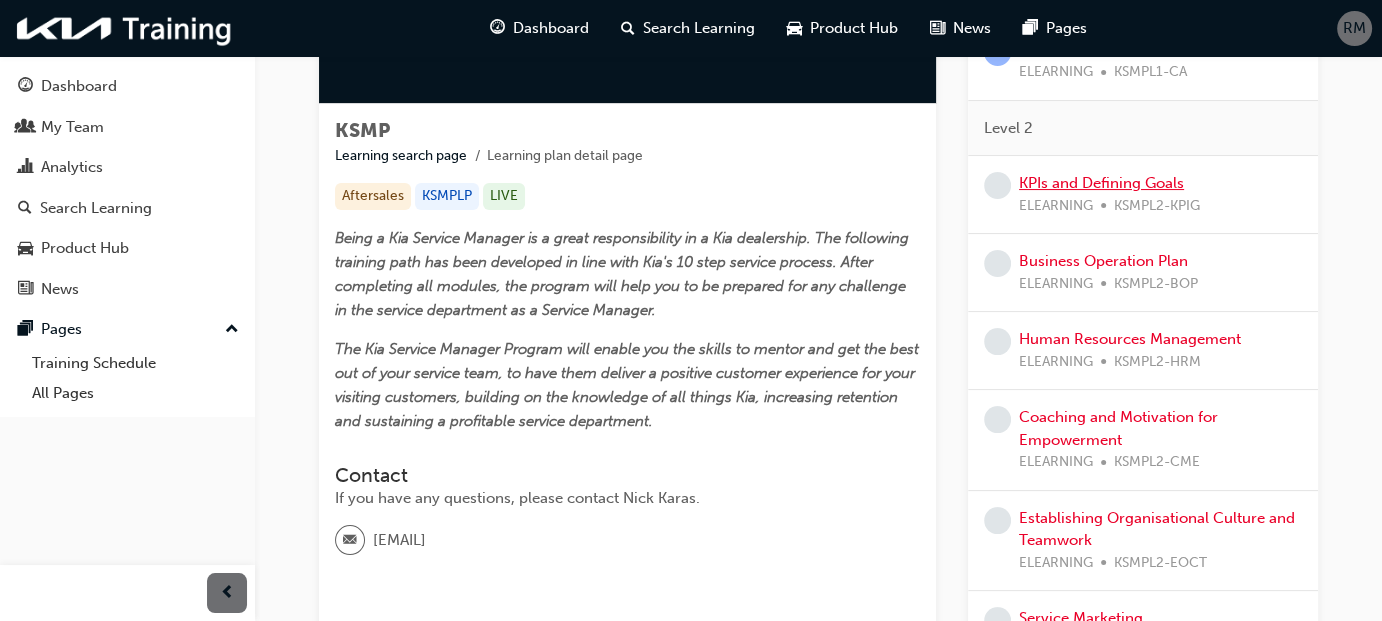 click on "KPIs and Defining Goals" at bounding box center (1101, 183) 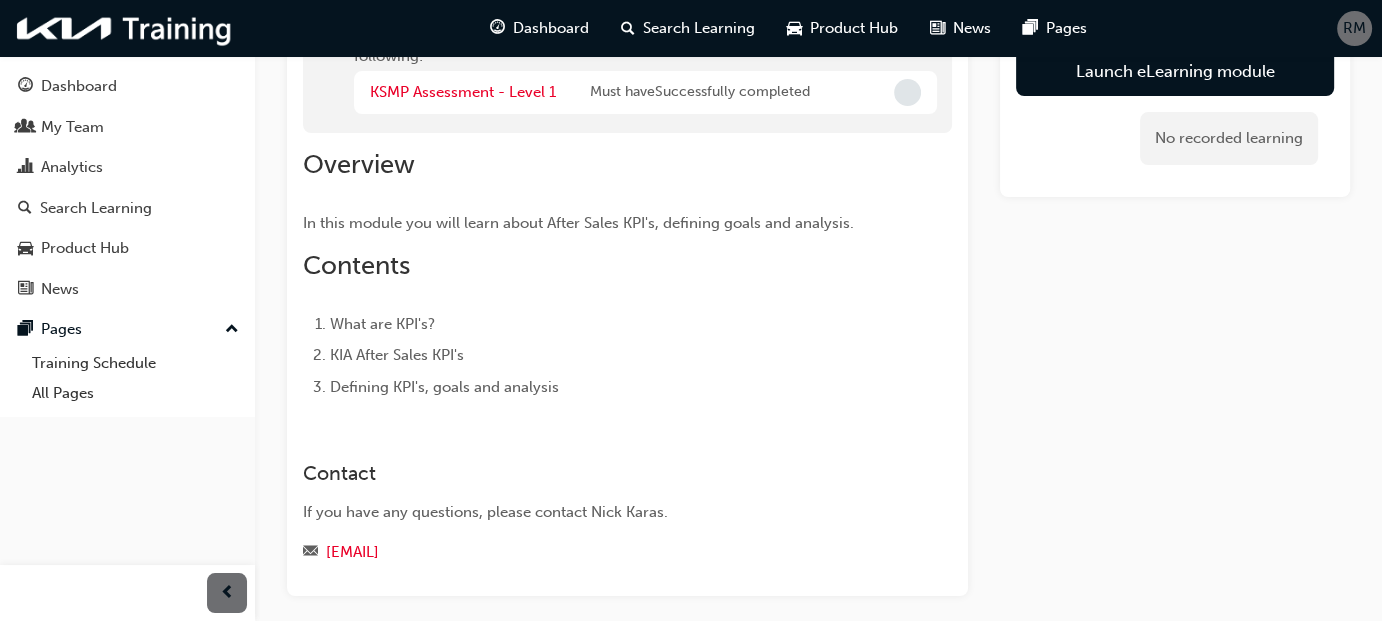 scroll, scrollTop: 0, scrollLeft: 0, axis: both 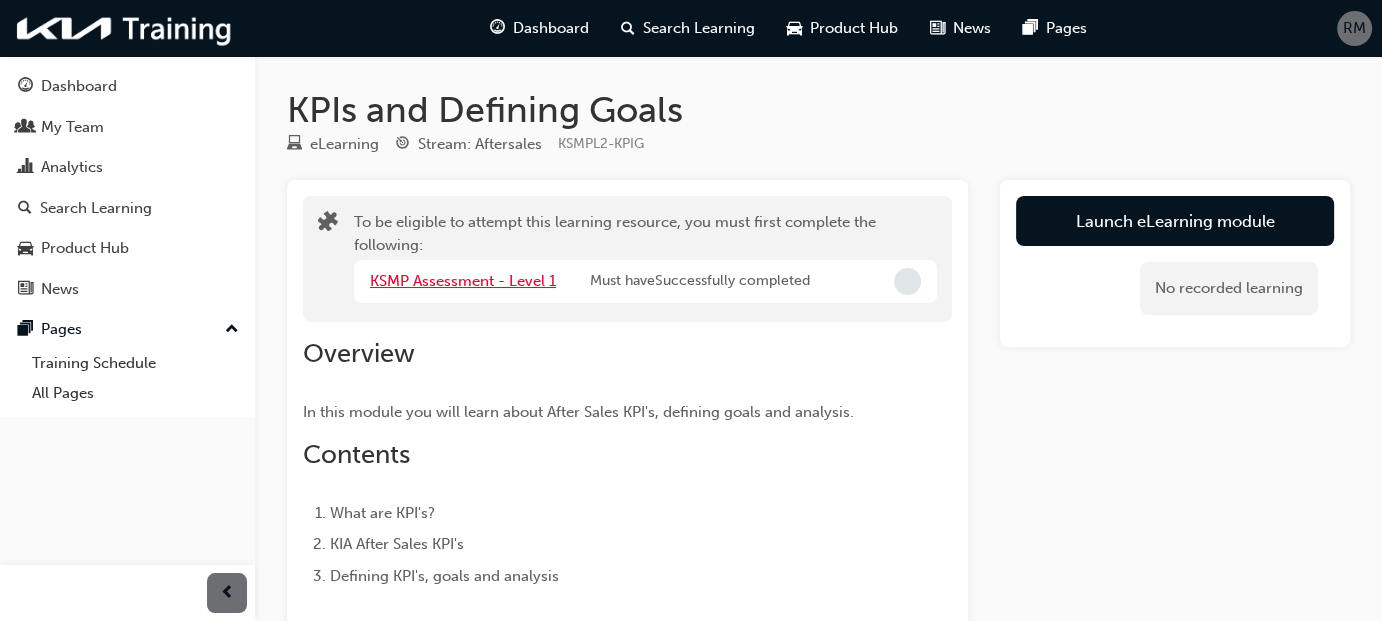 click on "KSMP Assessment - Level 1" at bounding box center [463, 281] 